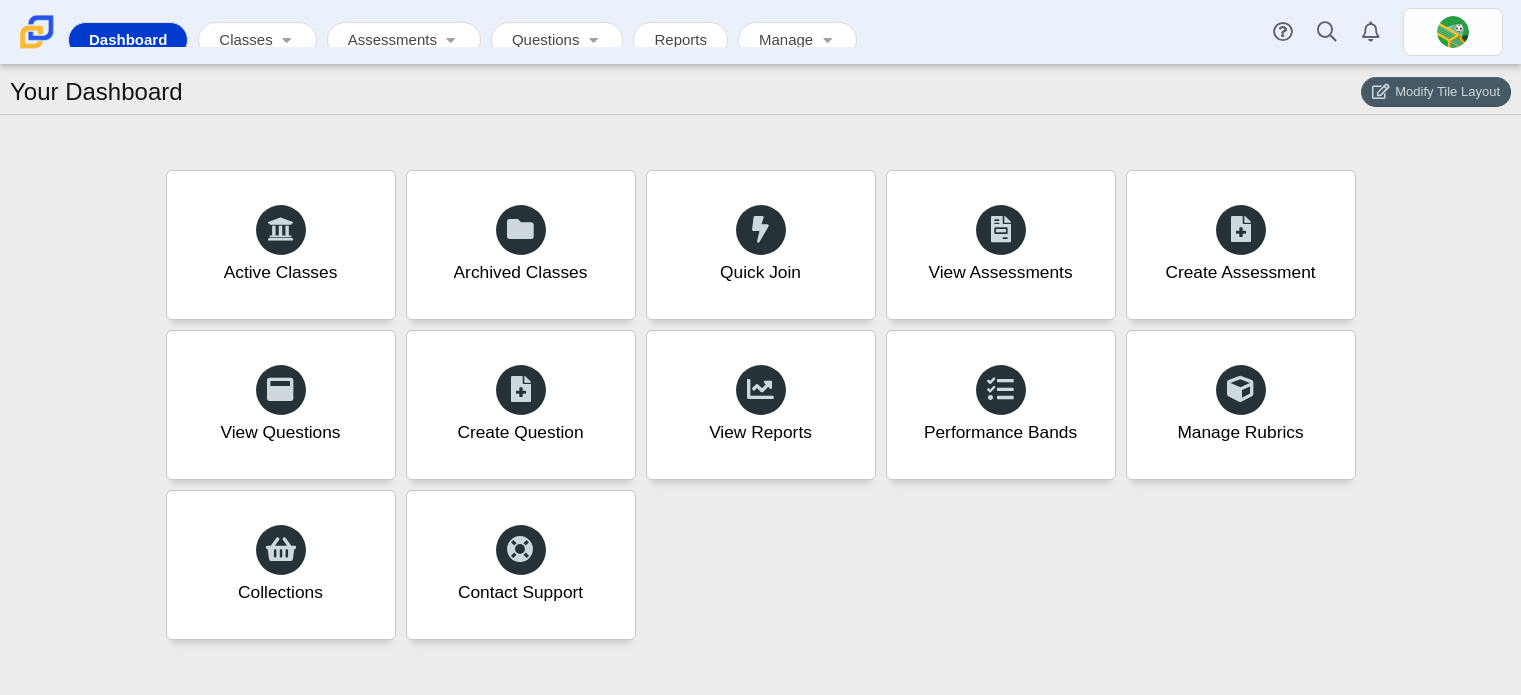 scroll, scrollTop: 0, scrollLeft: 0, axis: both 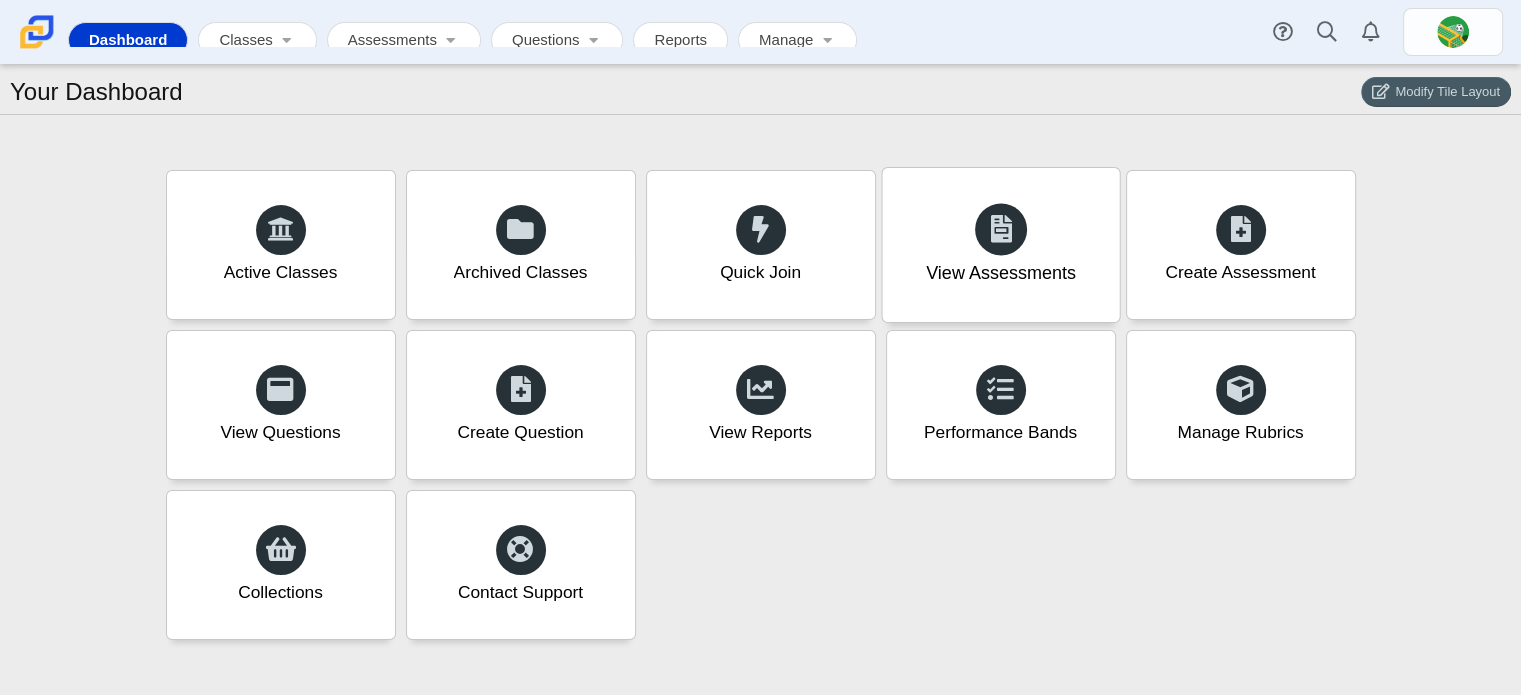 click at bounding box center (1000, 228) 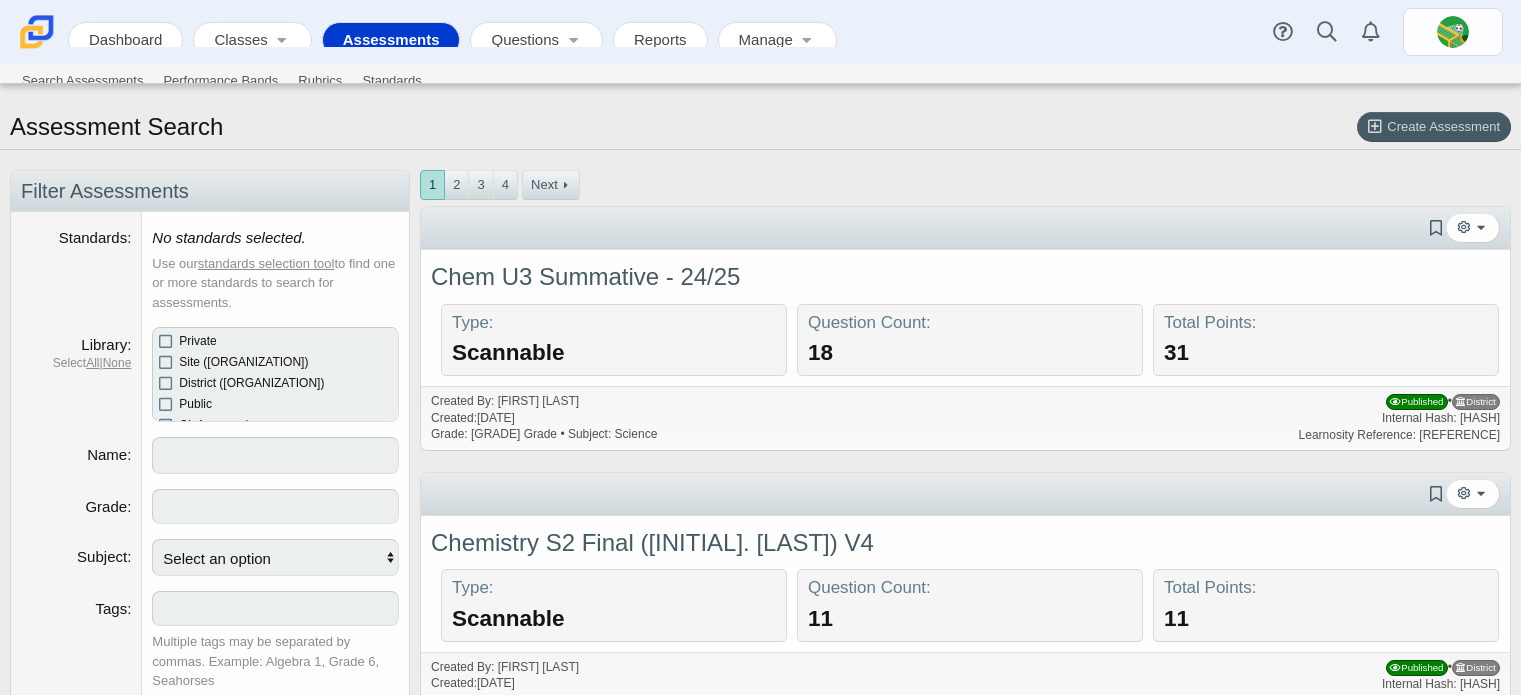 select 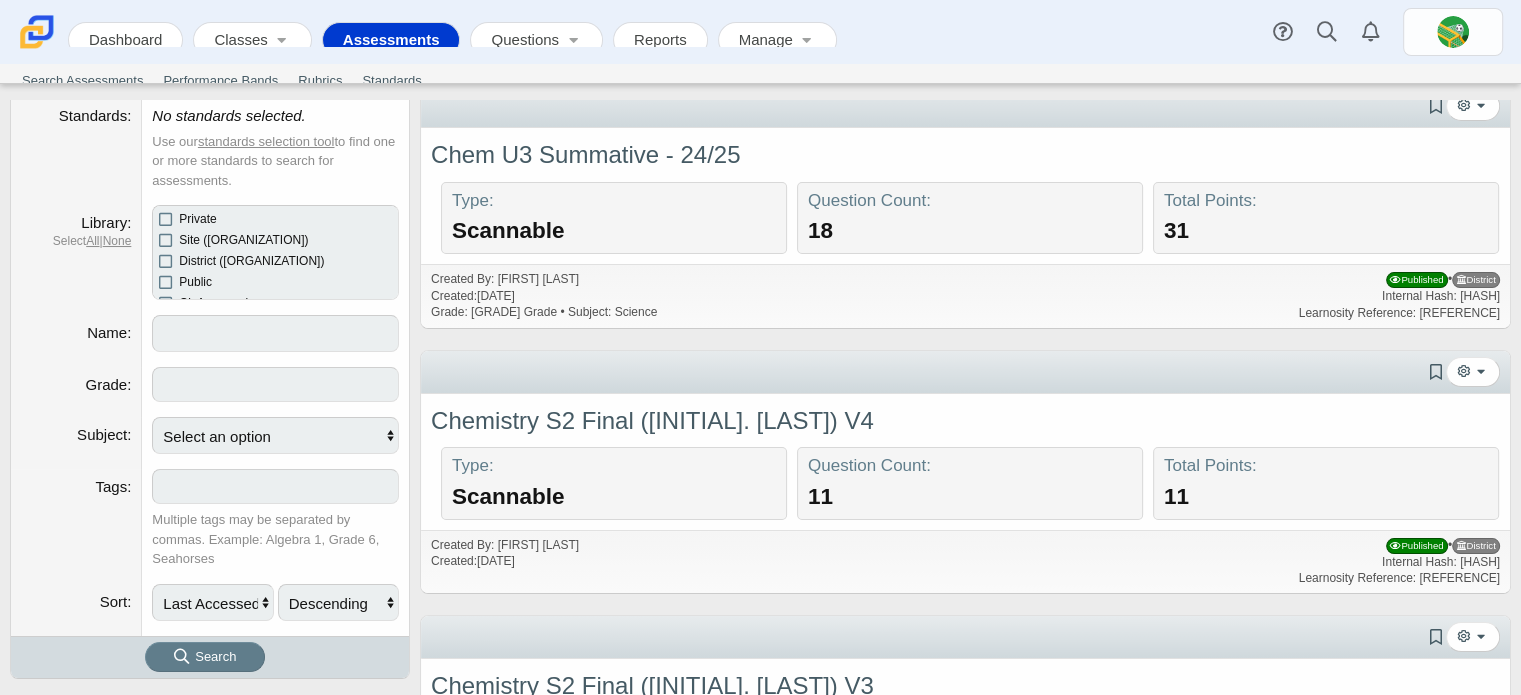 scroll, scrollTop: 0, scrollLeft: 0, axis: both 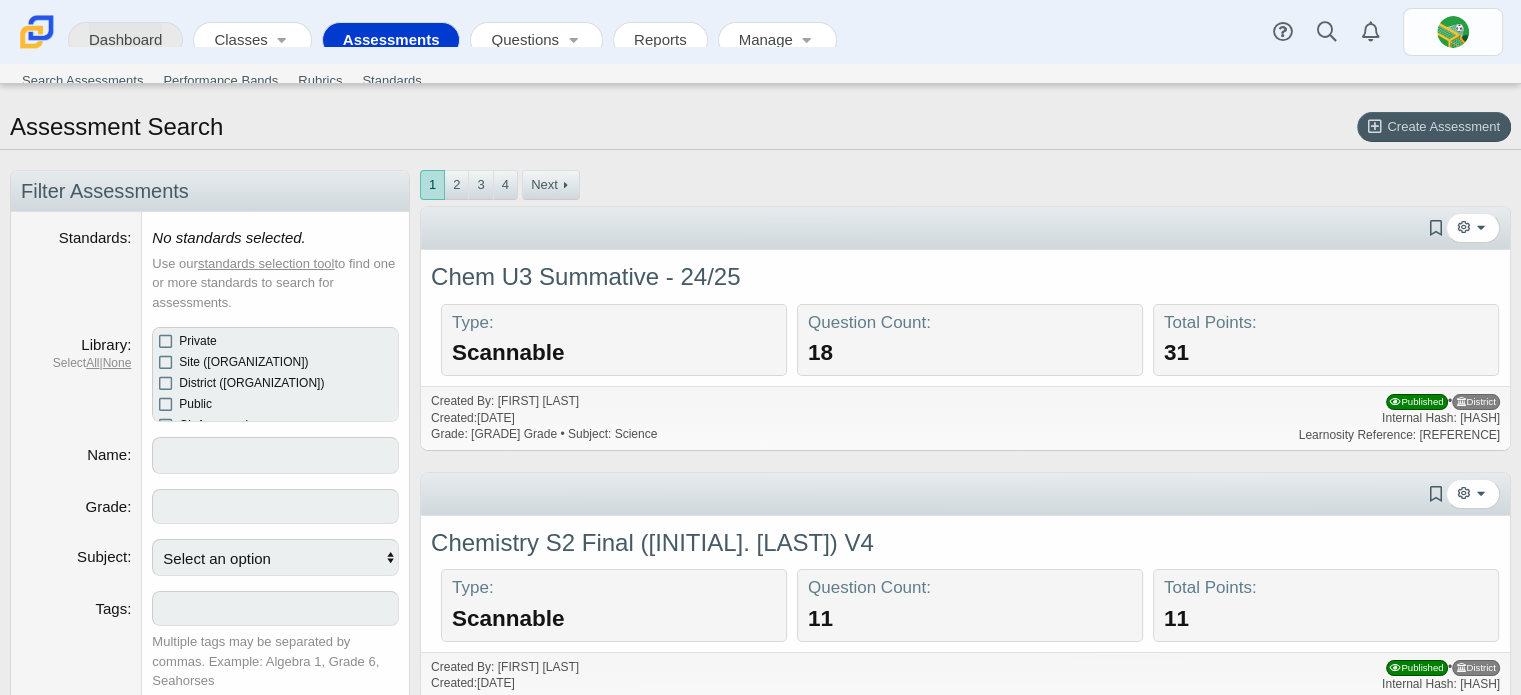 click on "Dashboard" at bounding box center [125, 41] 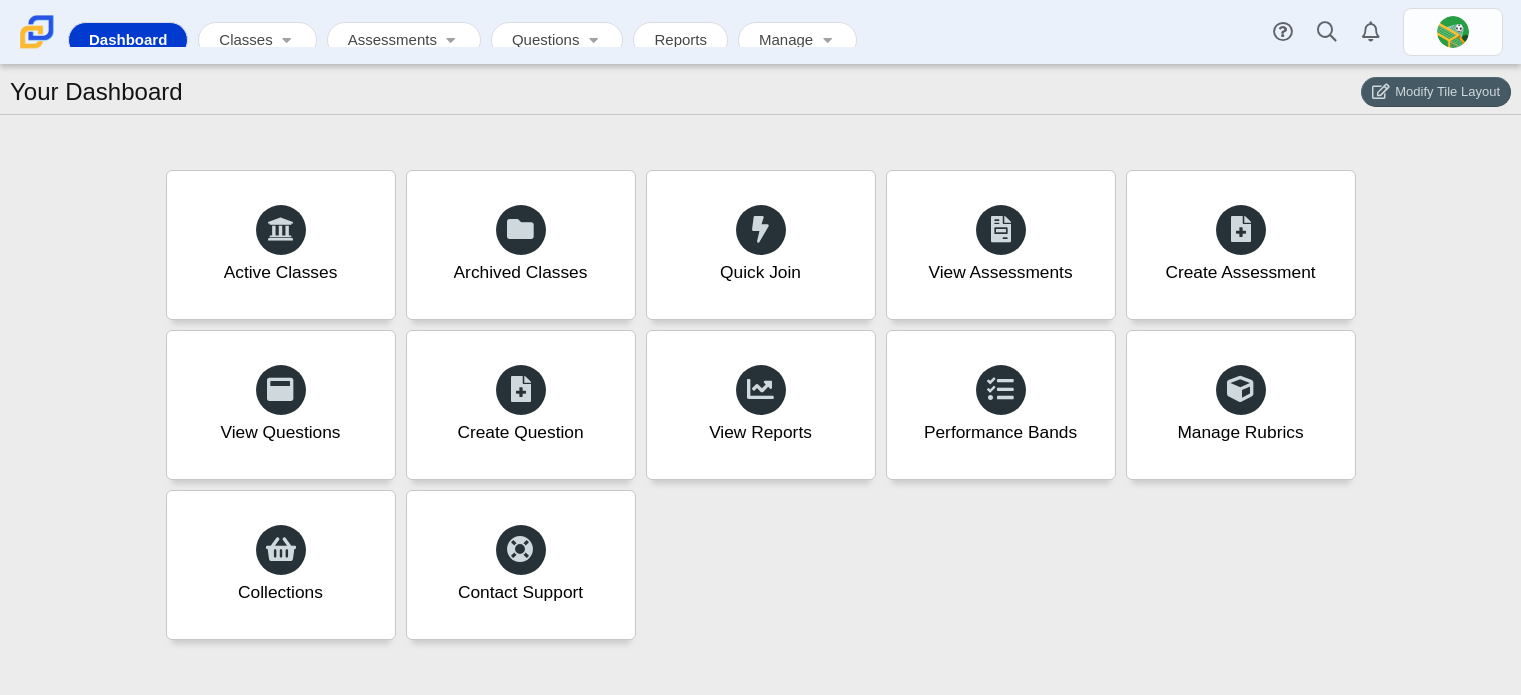 scroll, scrollTop: 0, scrollLeft: 0, axis: both 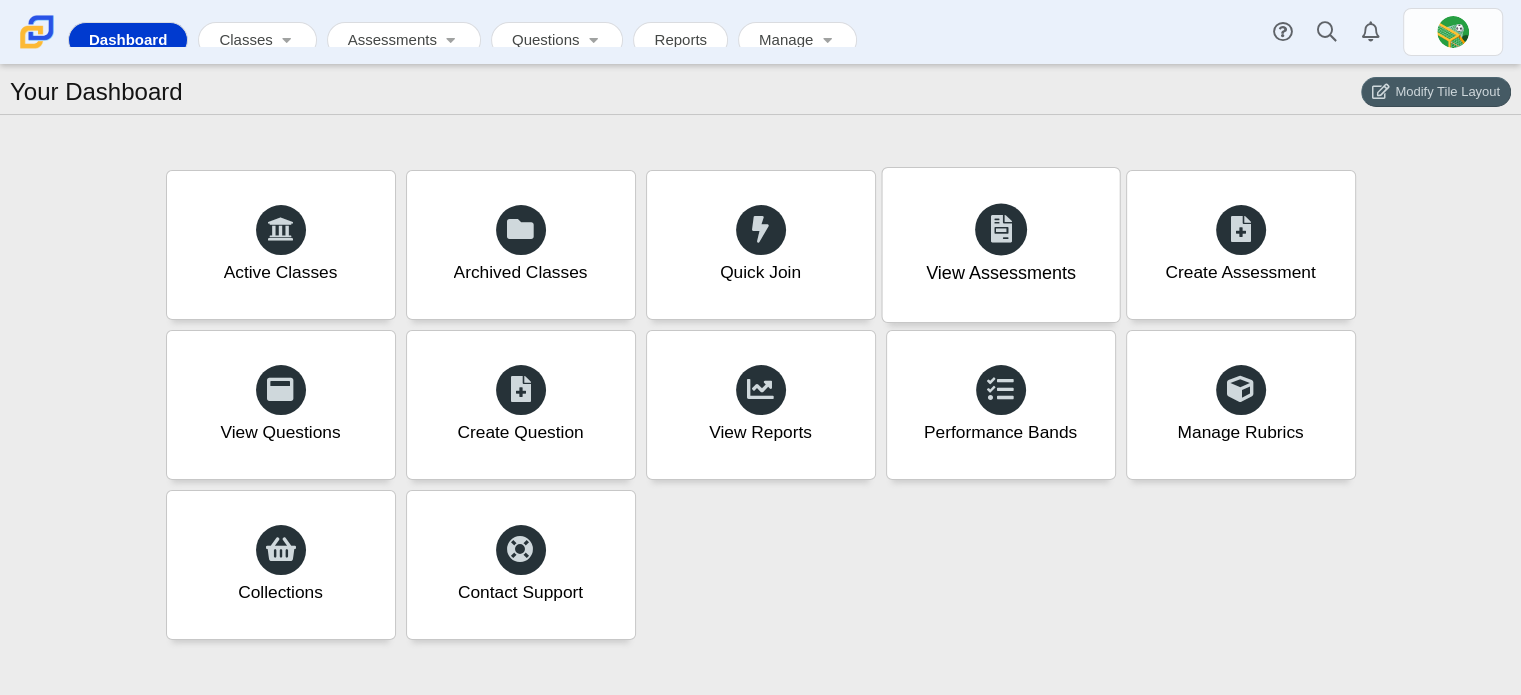 click on "View Assessments" at bounding box center [1001, 273] 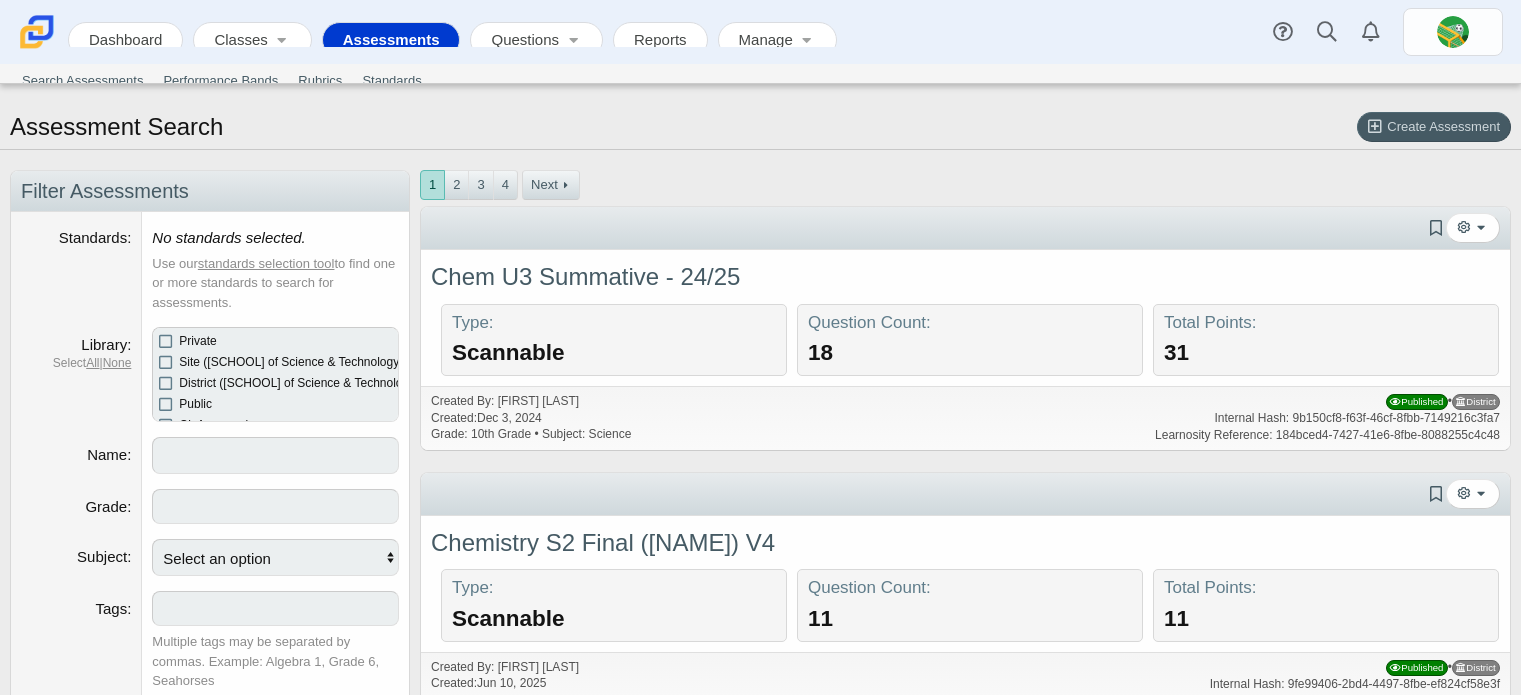 select 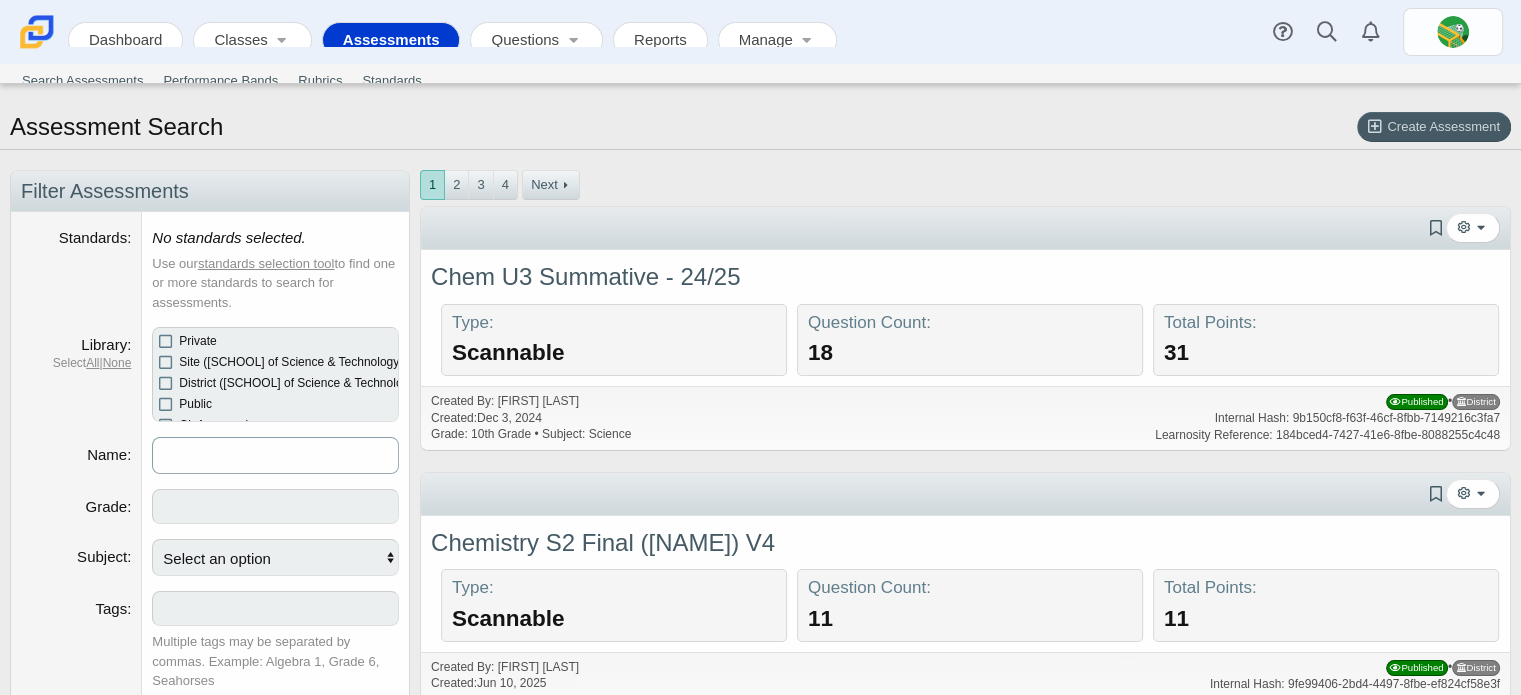 click on "Name" at bounding box center [275, 455] 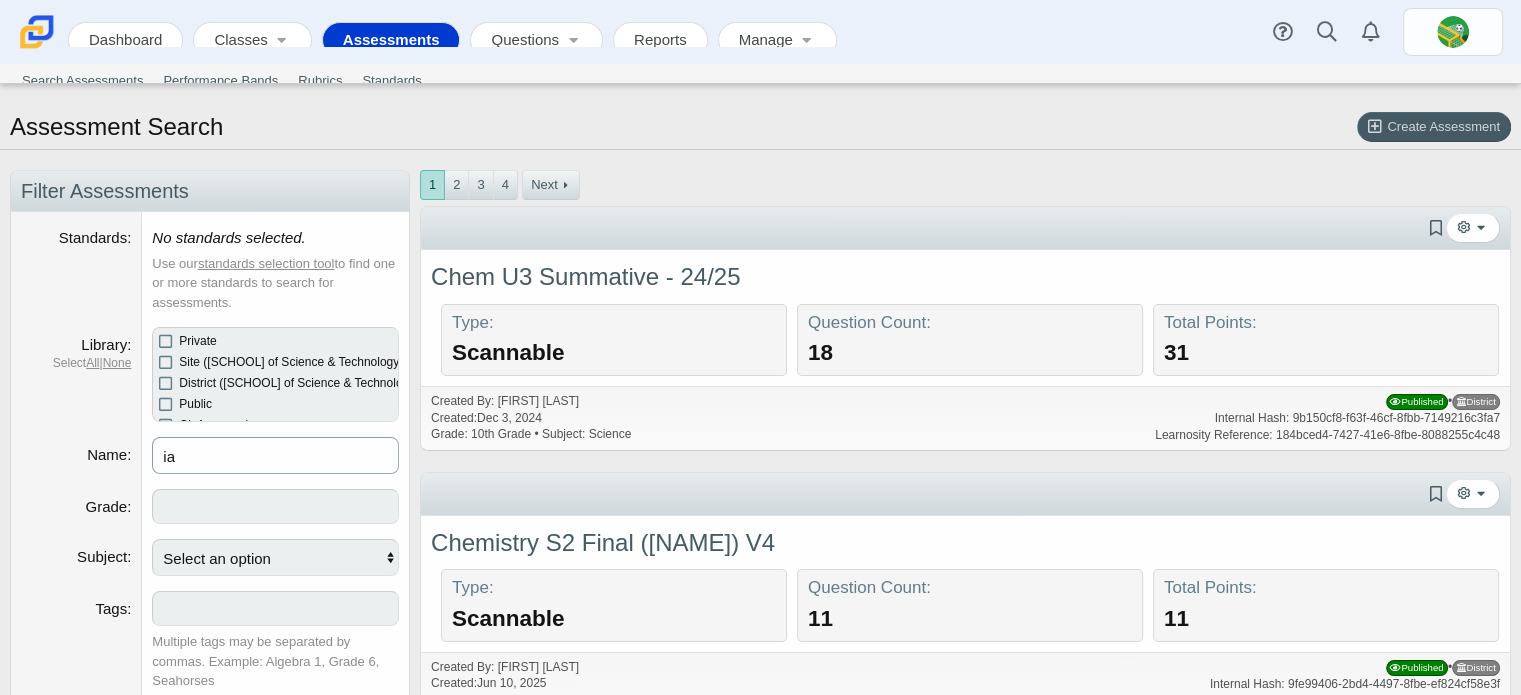 type on "ia" 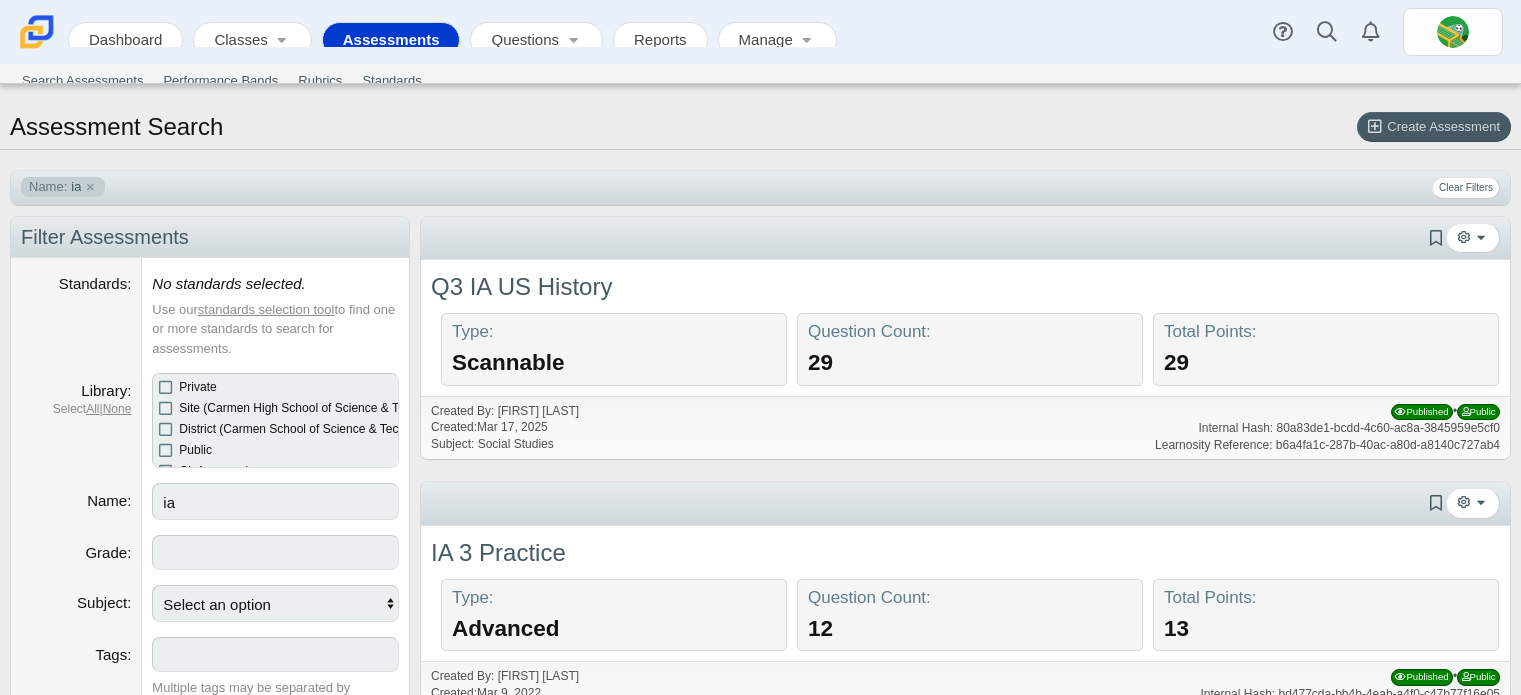 select 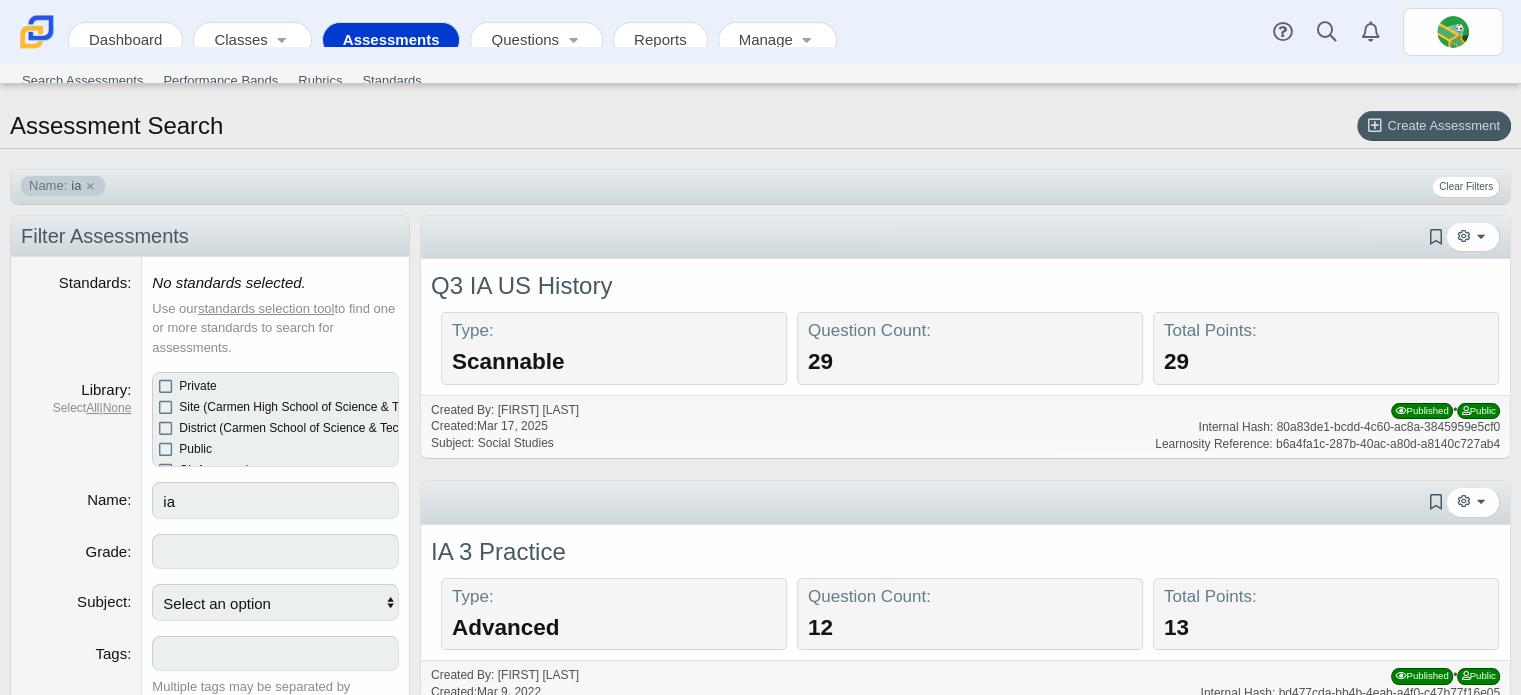 scroll, scrollTop: 0, scrollLeft: 0, axis: both 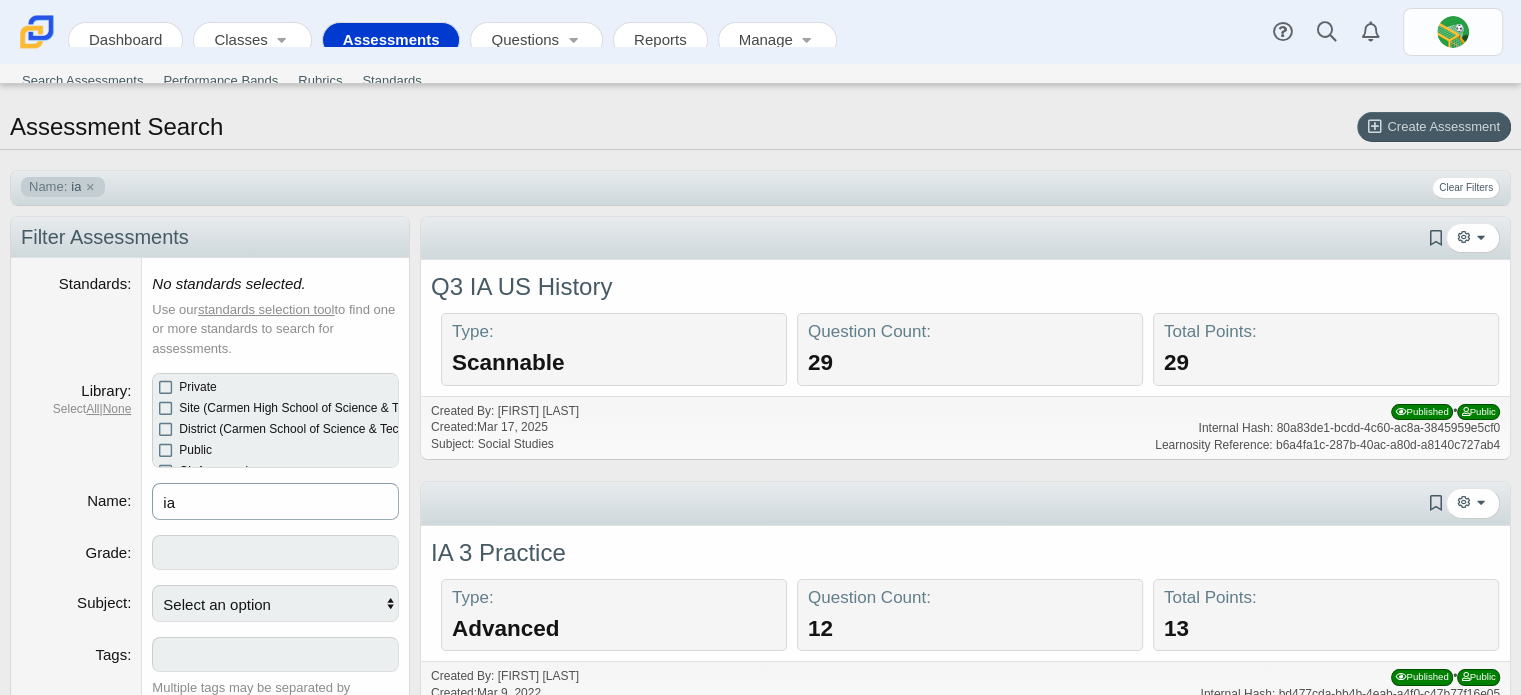 click on "ia" at bounding box center (275, 501) 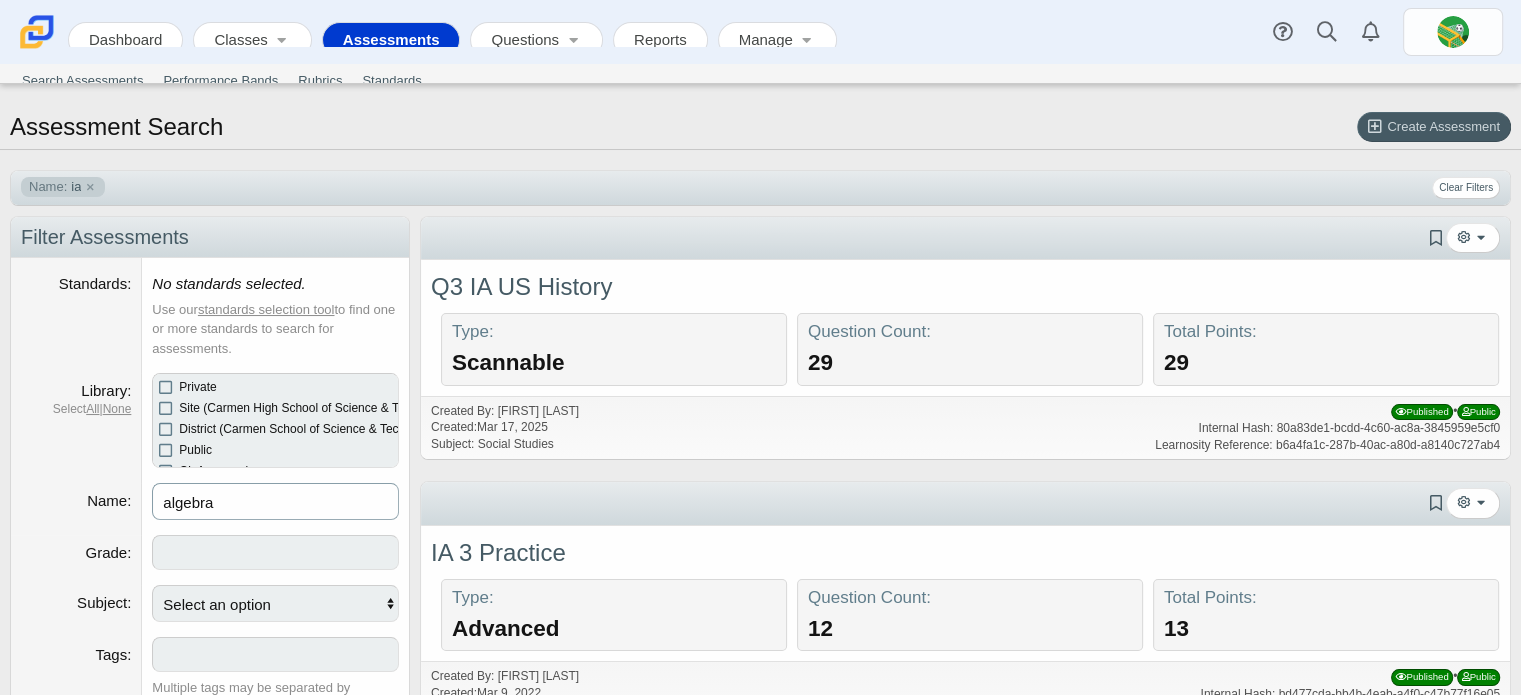 type on "algebra" 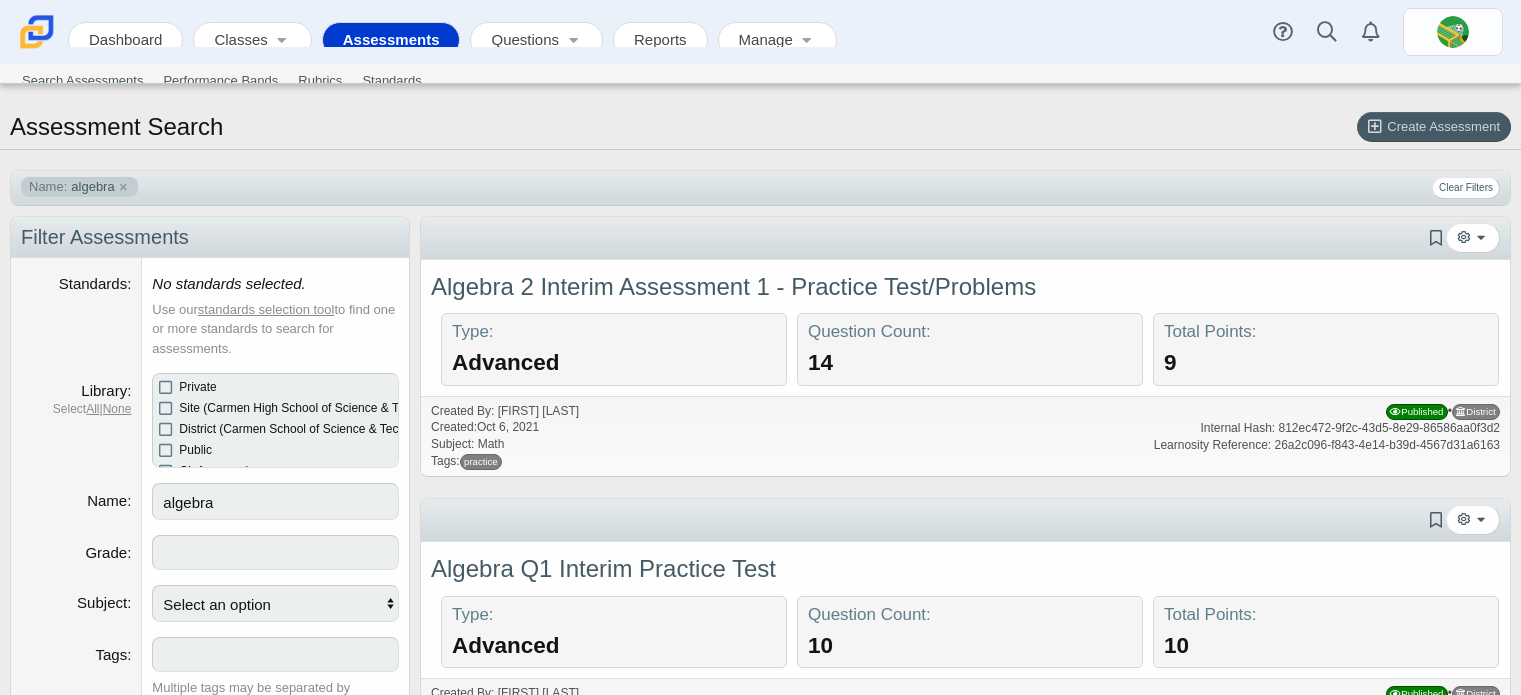 select 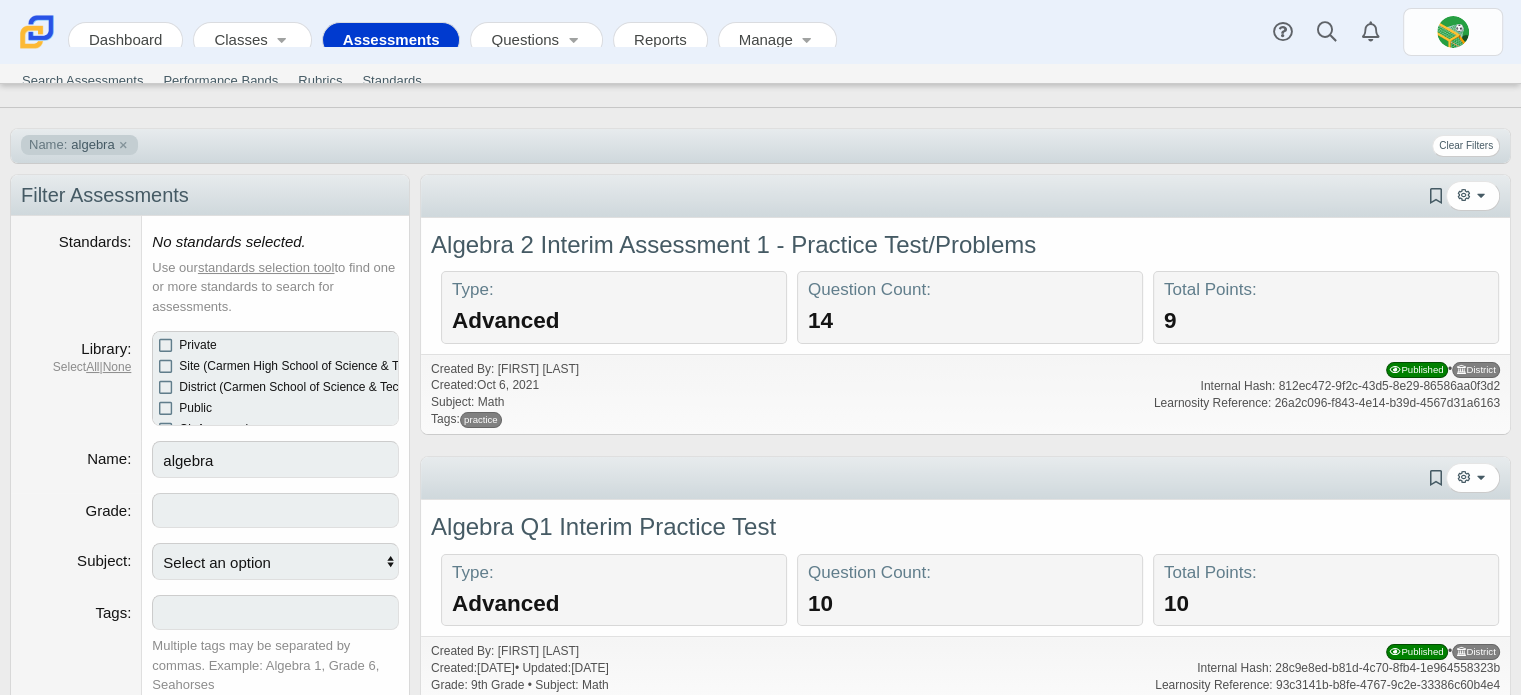 scroll, scrollTop: 40, scrollLeft: 0, axis: vertical 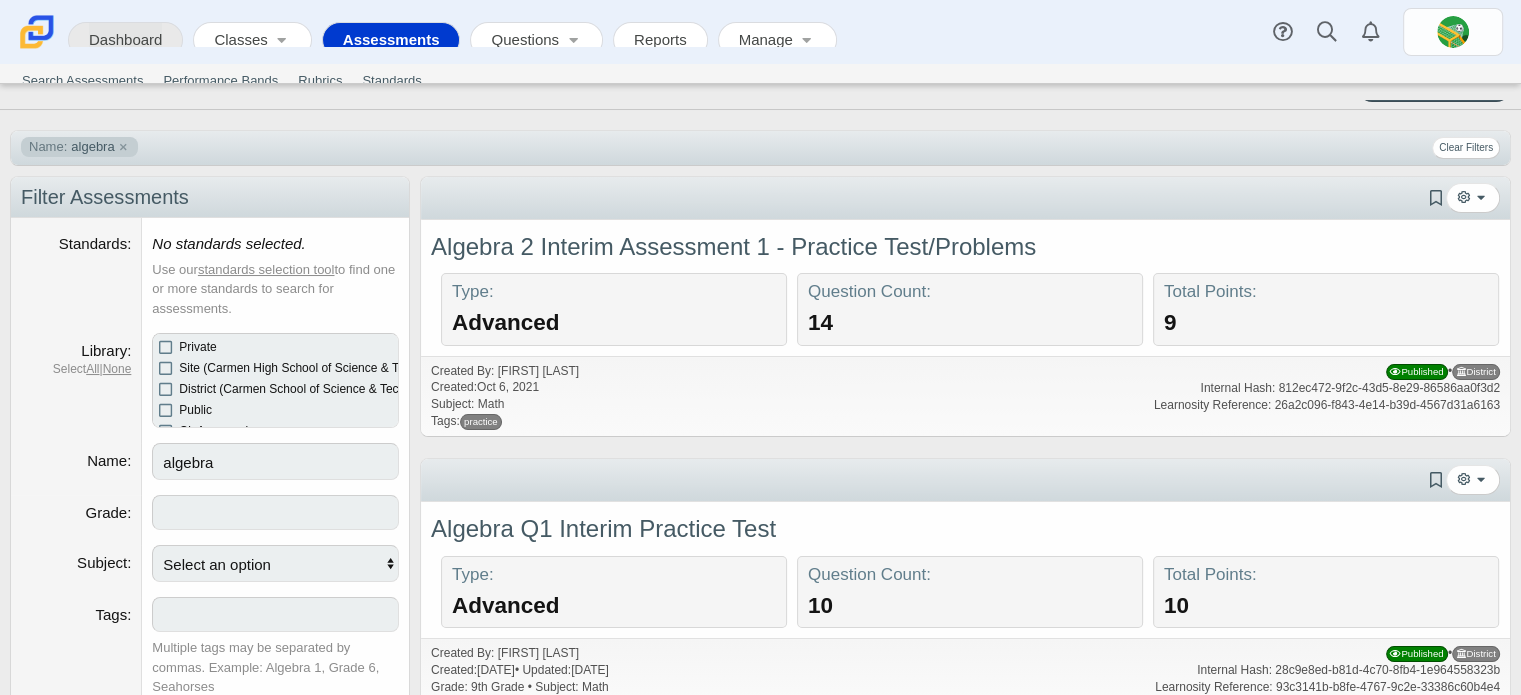 click on "Dashboard" at bounding box center (125, 41) 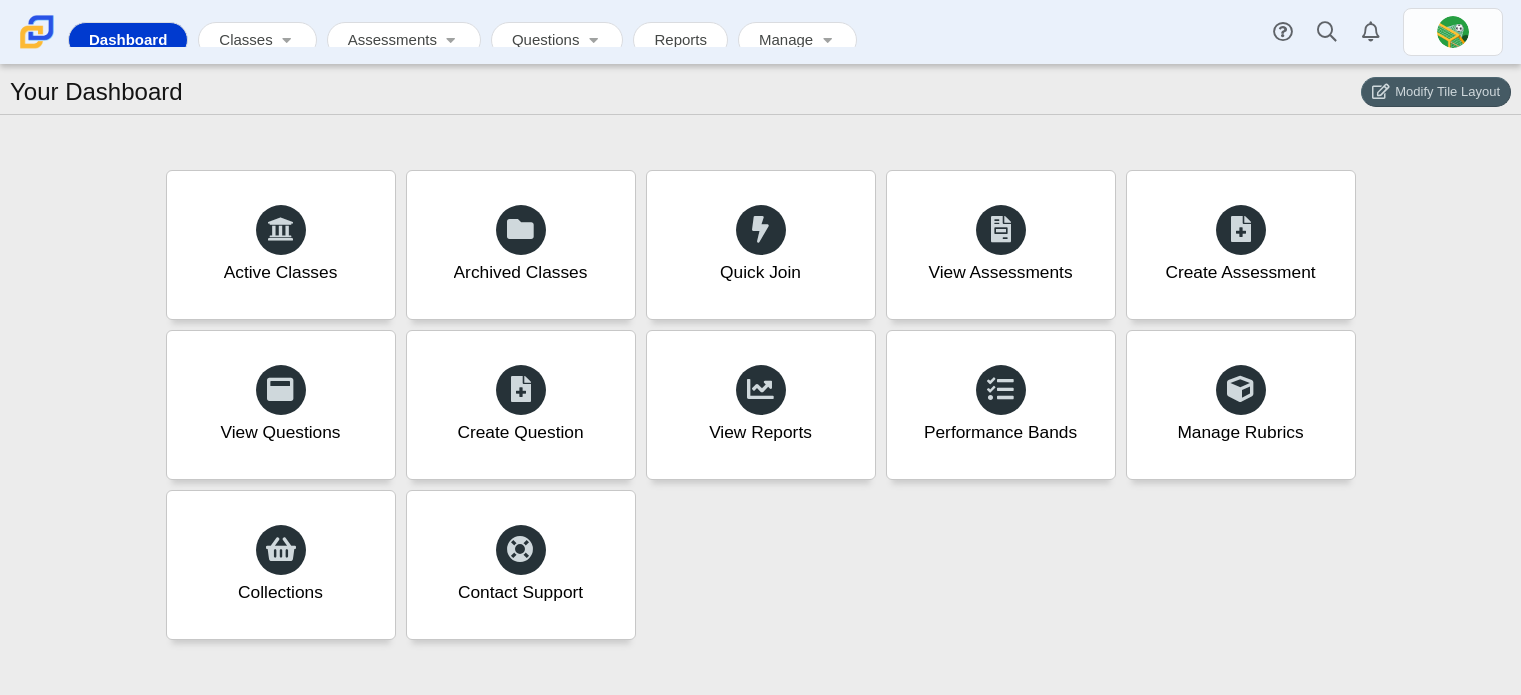 scroll, scrollTop: 0, scrollLeft: 0, axis: both 